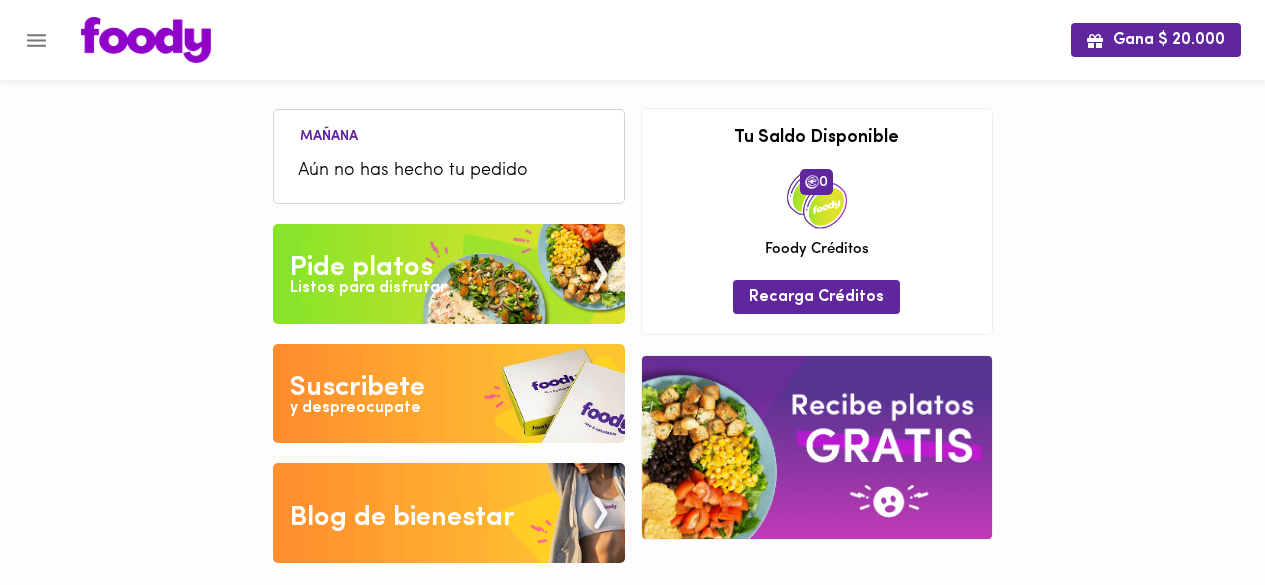 scroll, scrollTop: 0, scrollLeft: 0, axis: both 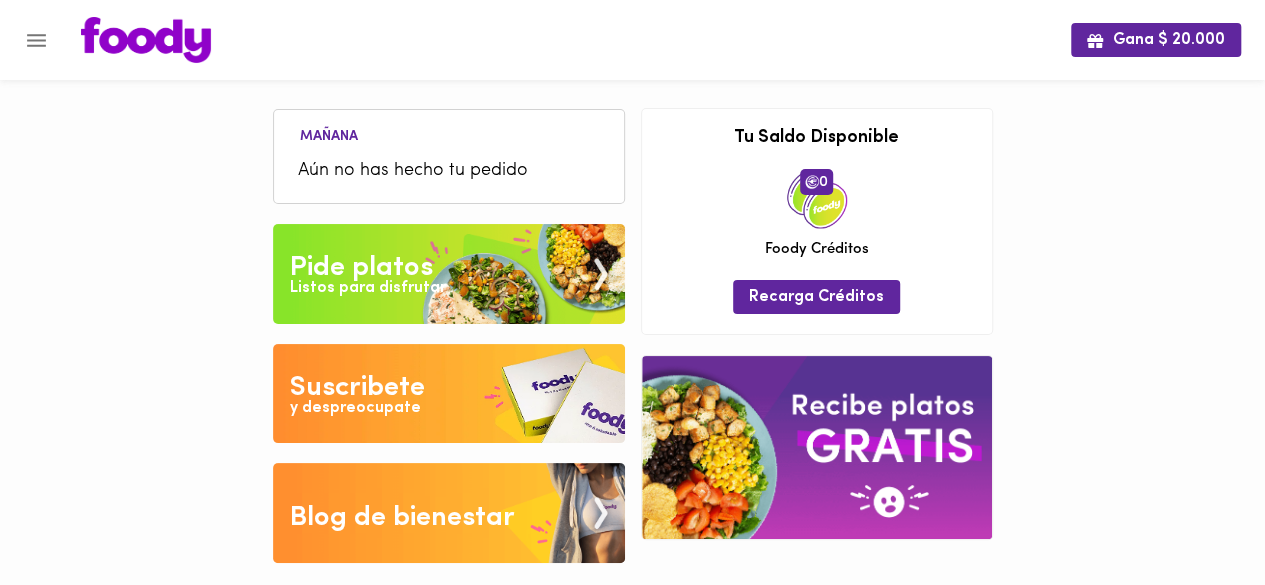click at bounding box center (449, 274) 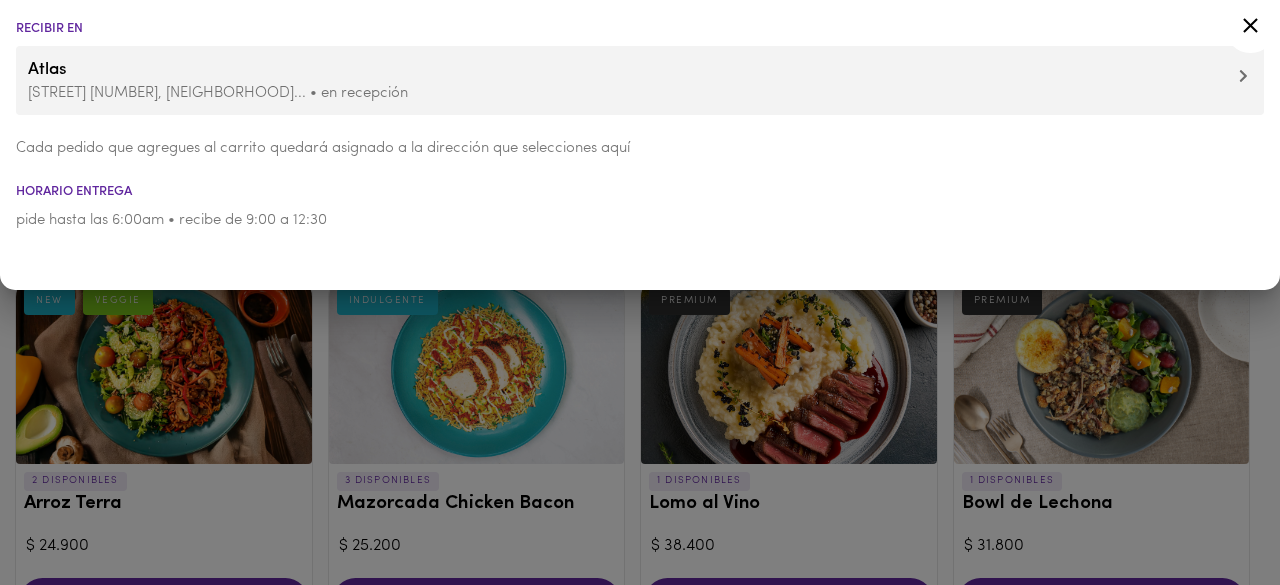 click 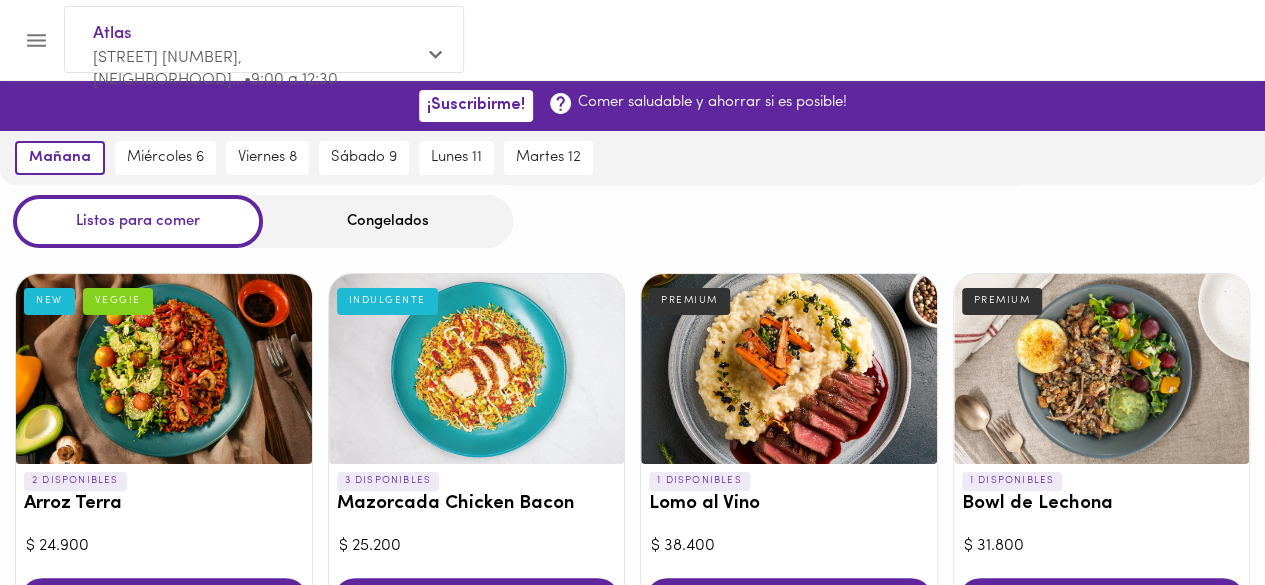 click on "Congelados" at bounding box center (388, 221) 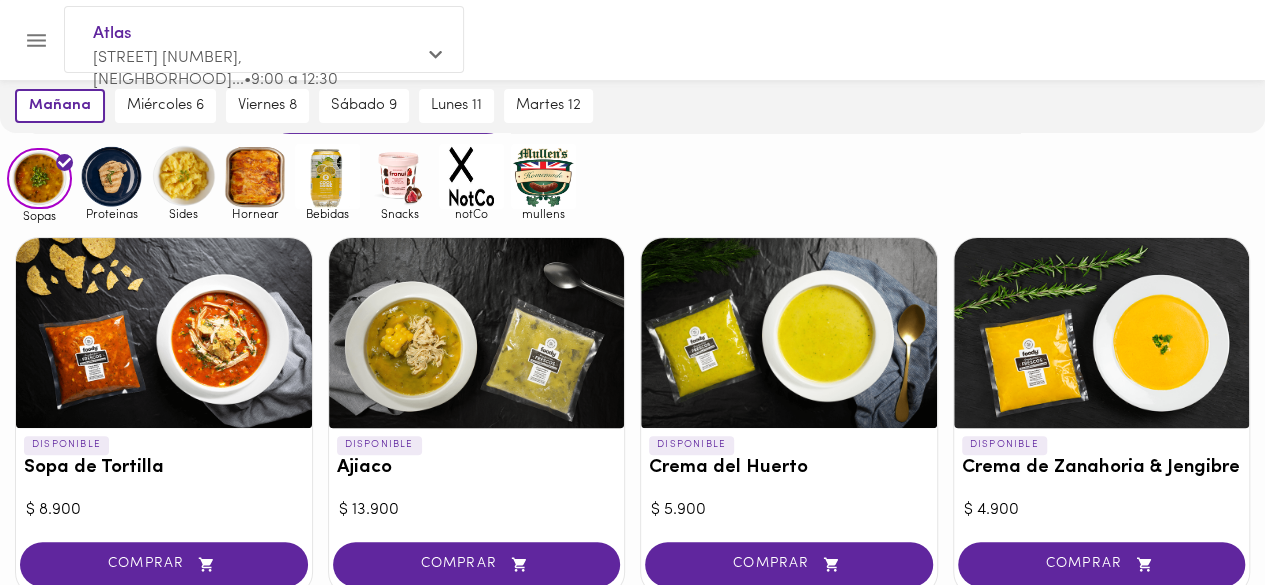 scroll, scrollTop: 113, scrollLeft: 0, axis: vertical 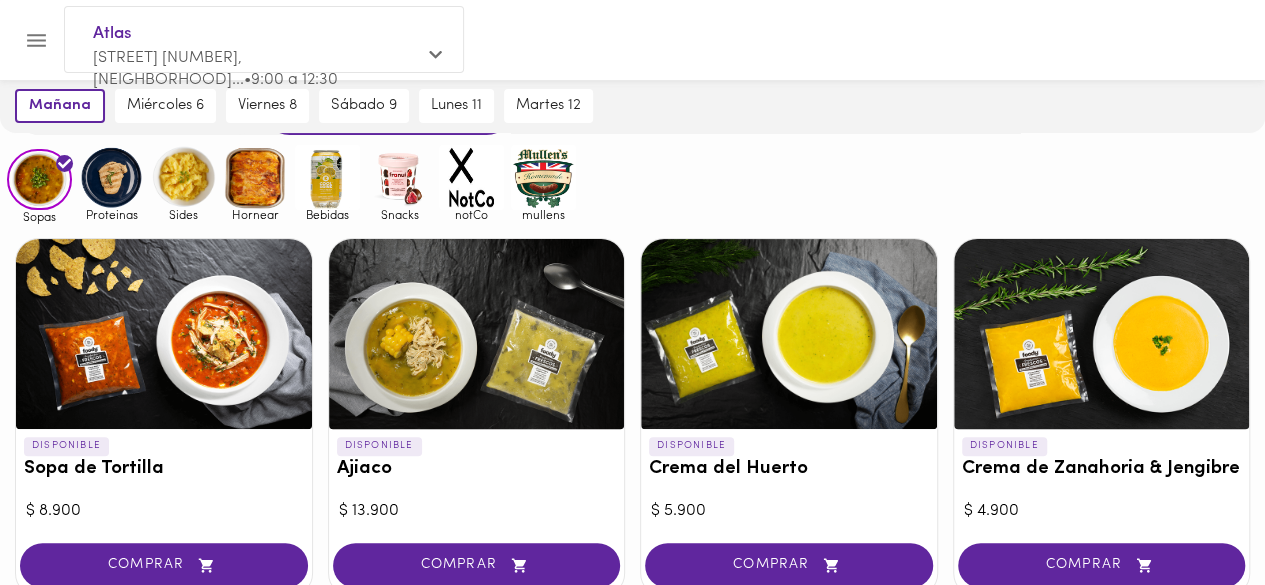 click at bounding box center [111, 177] 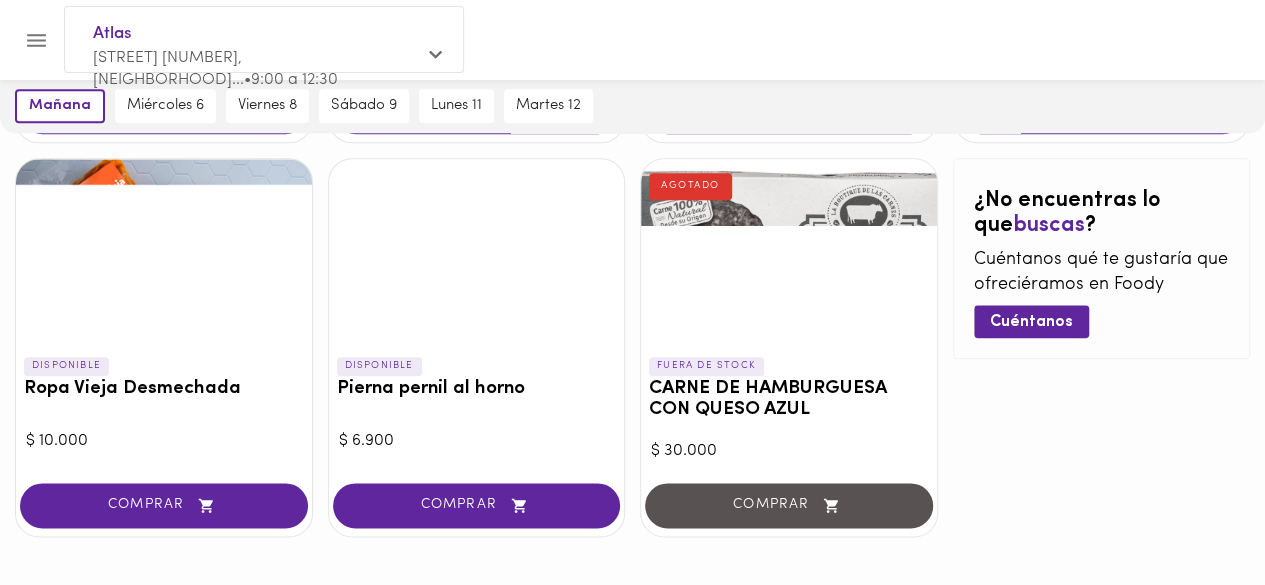 scroll, scrollTop: 980, scrollLeft: 0, axis: vertical 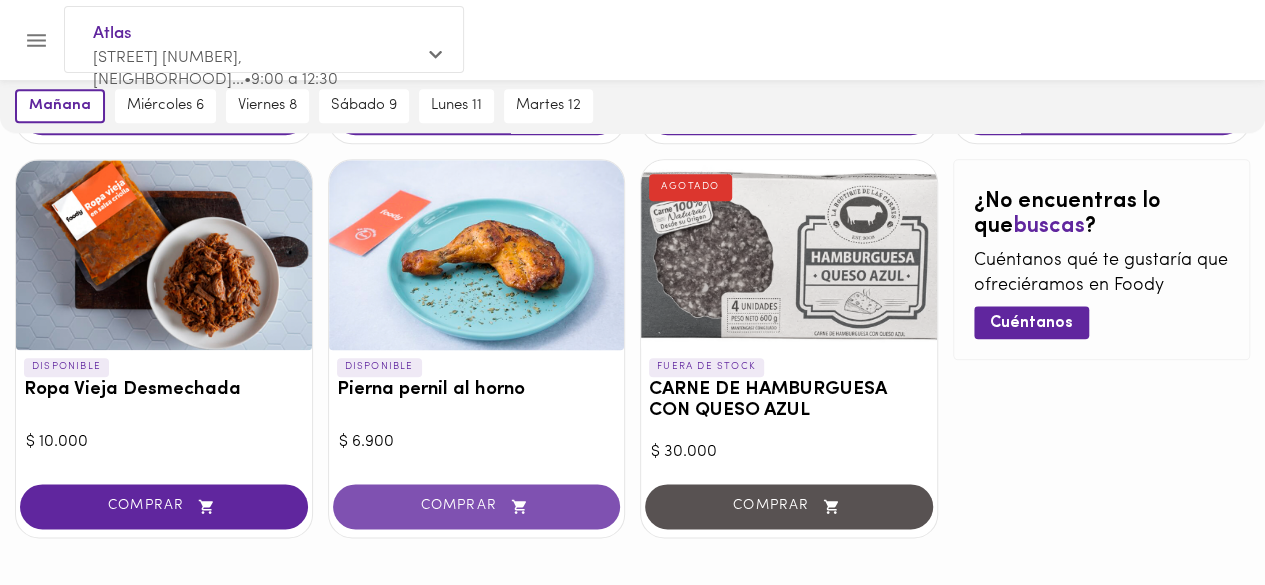 click on "COMPRAR" at bounding box center (477, 506) 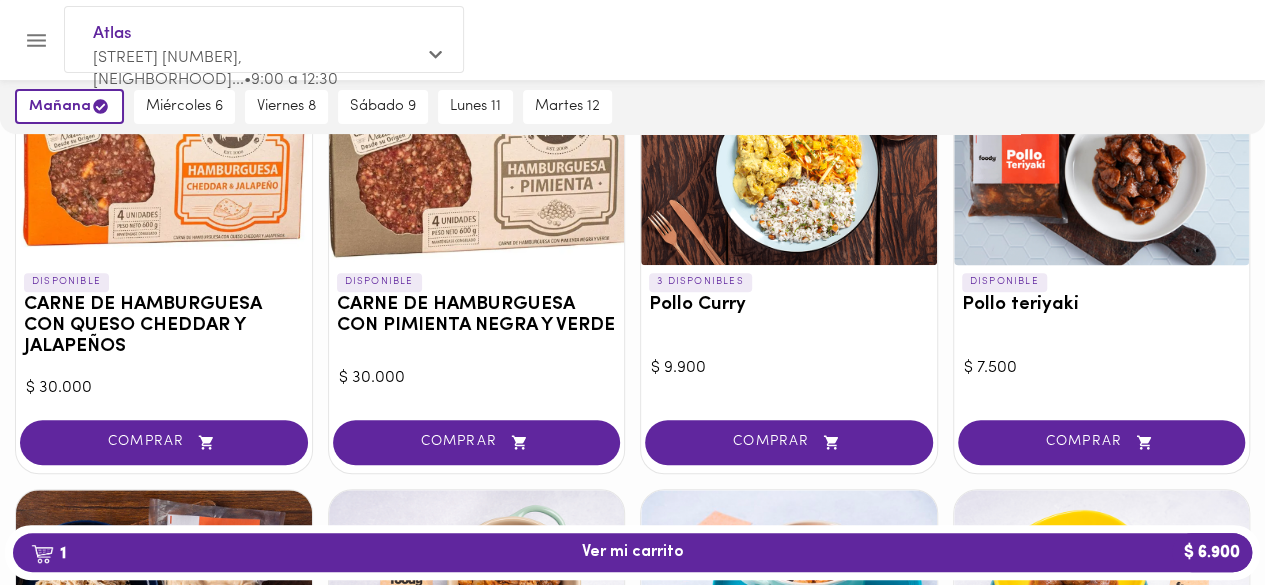 scroll, scrollTop: 272, scrollLeft: 0, axis: vertical 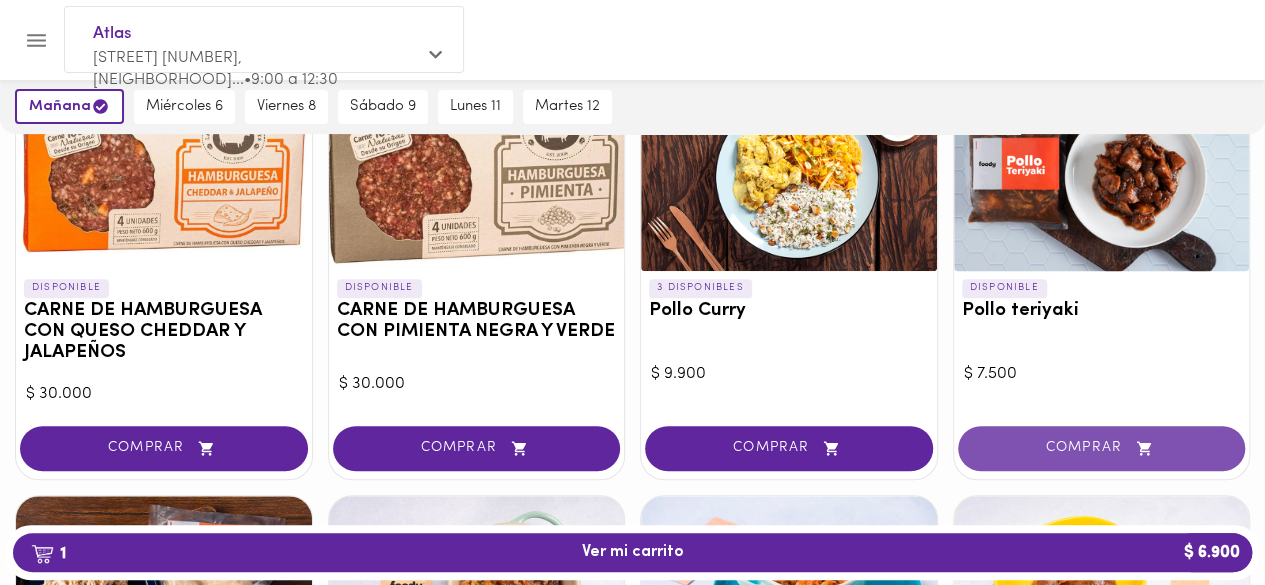 click on "COMPRAR" at bounding box center (1102, 448) 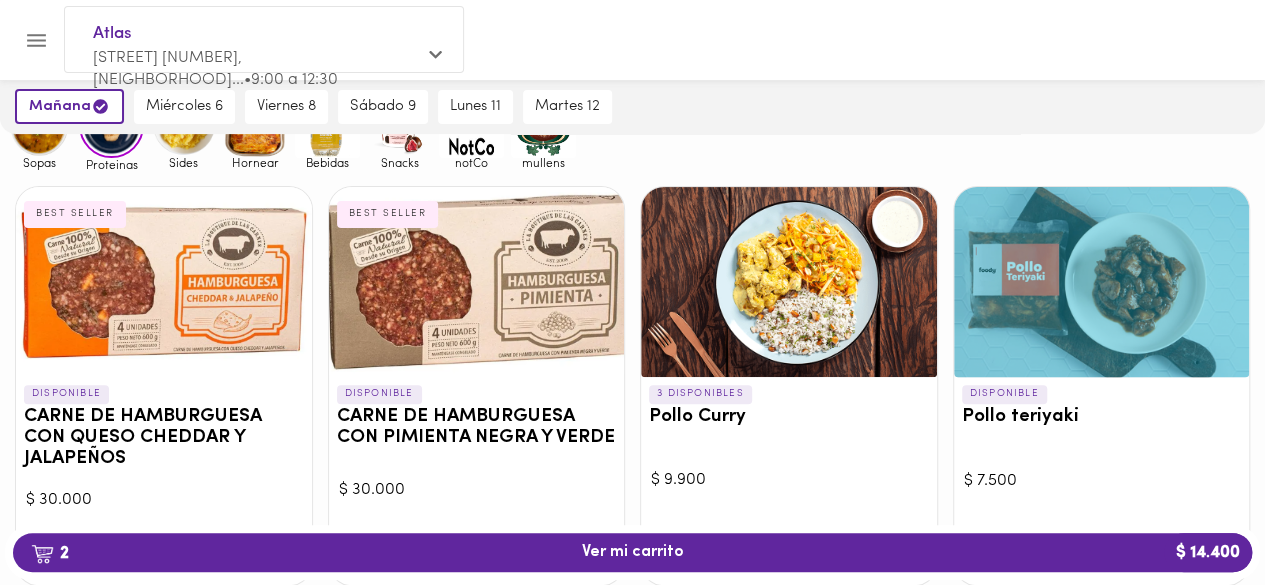 scroll, scrollTop: 0, scrollLeft: 0, axis: both 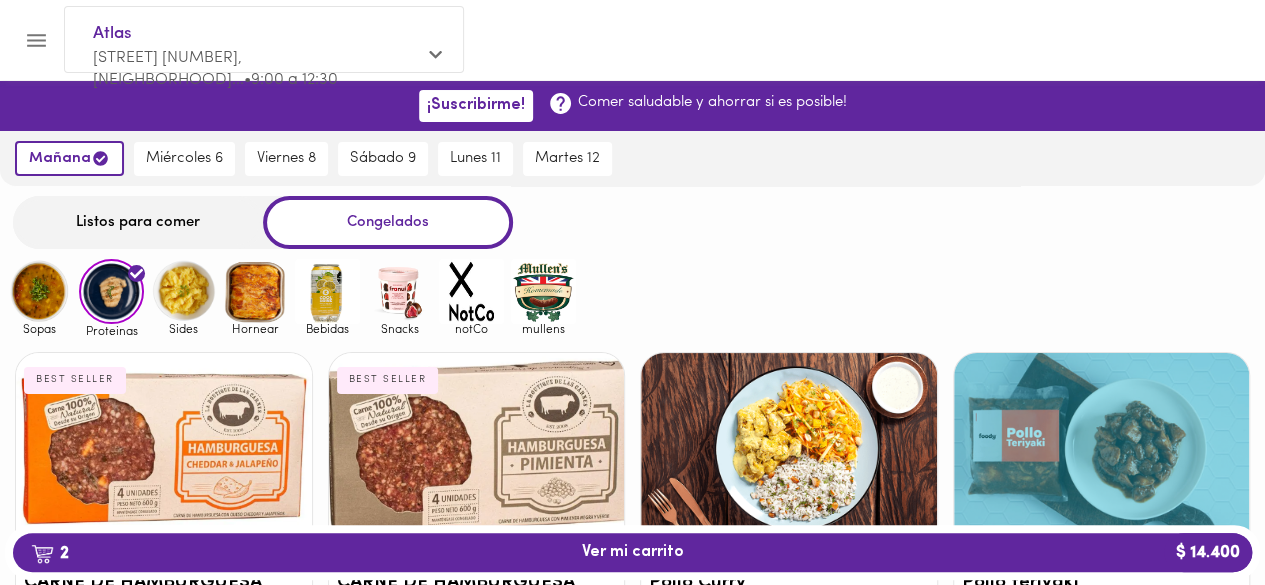 click at bounding box center [183, 291] 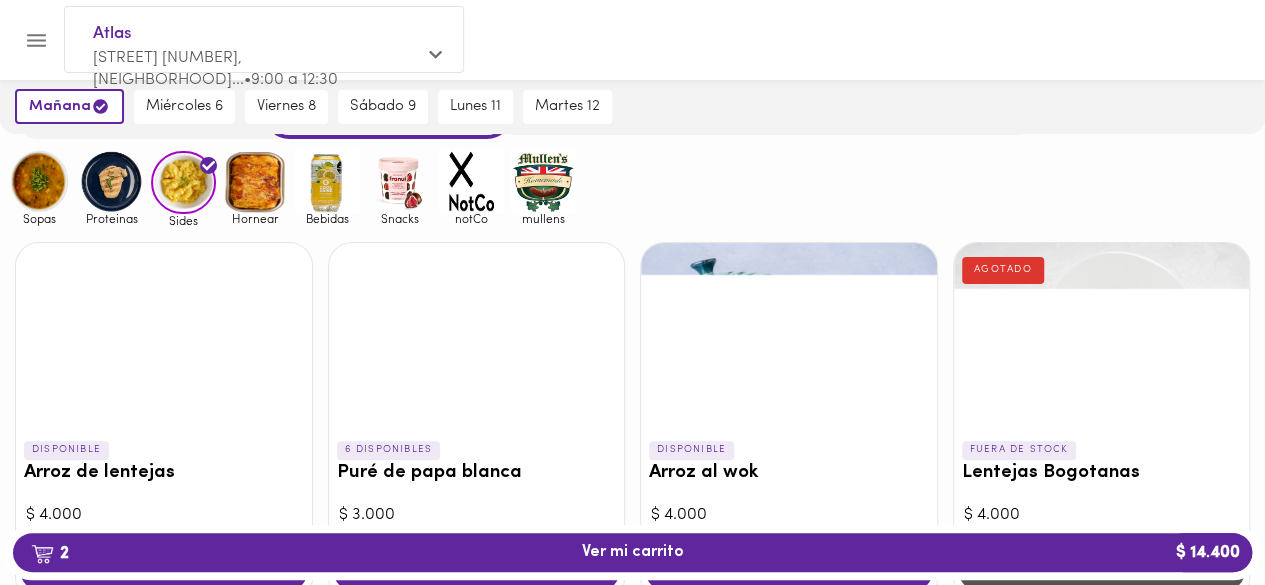 scroll, scrollTop: 154, scrollLeft: 0, axis: vertical 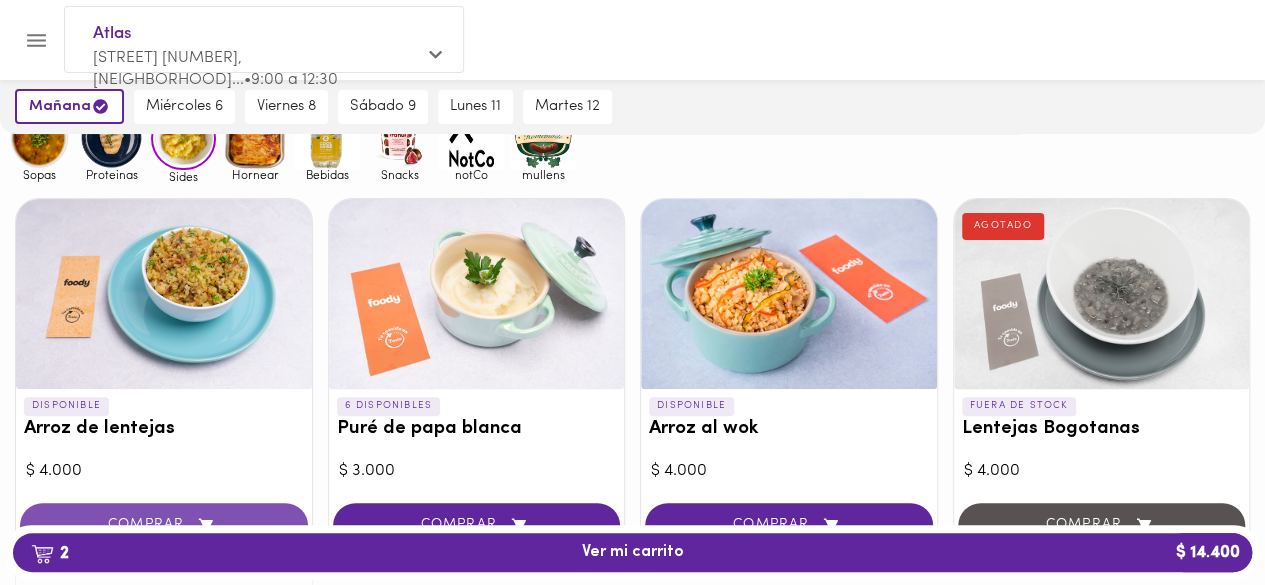 click on "COMPRAR" at bounding box center (164, 525) 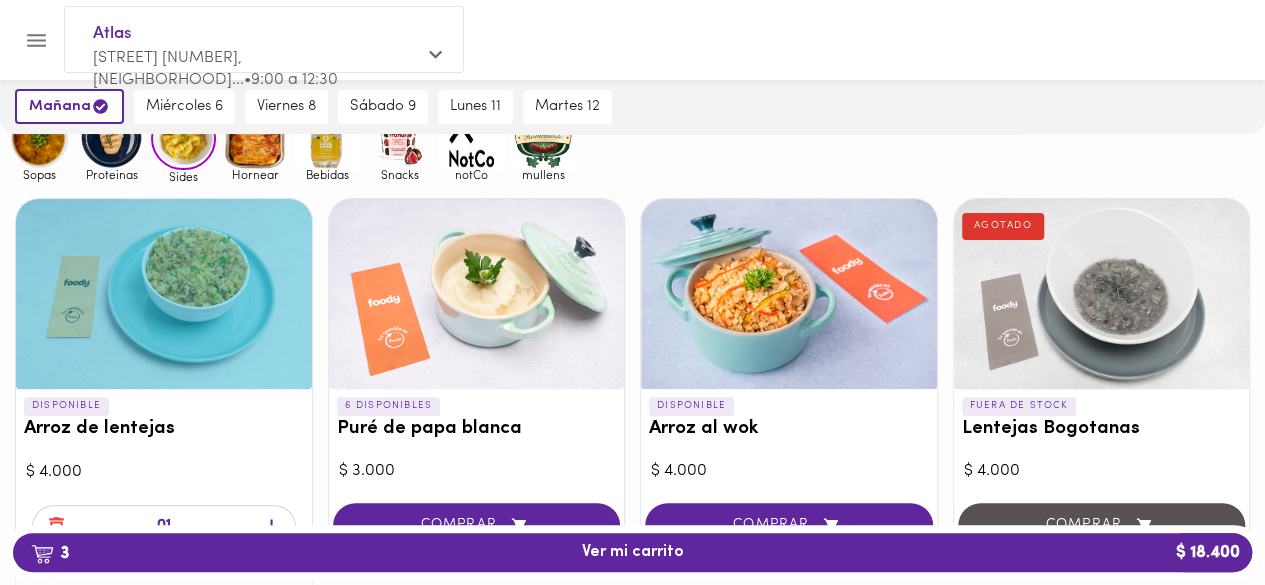 scroll, scrollTop: 0, scrollLeft: 0, axis: both 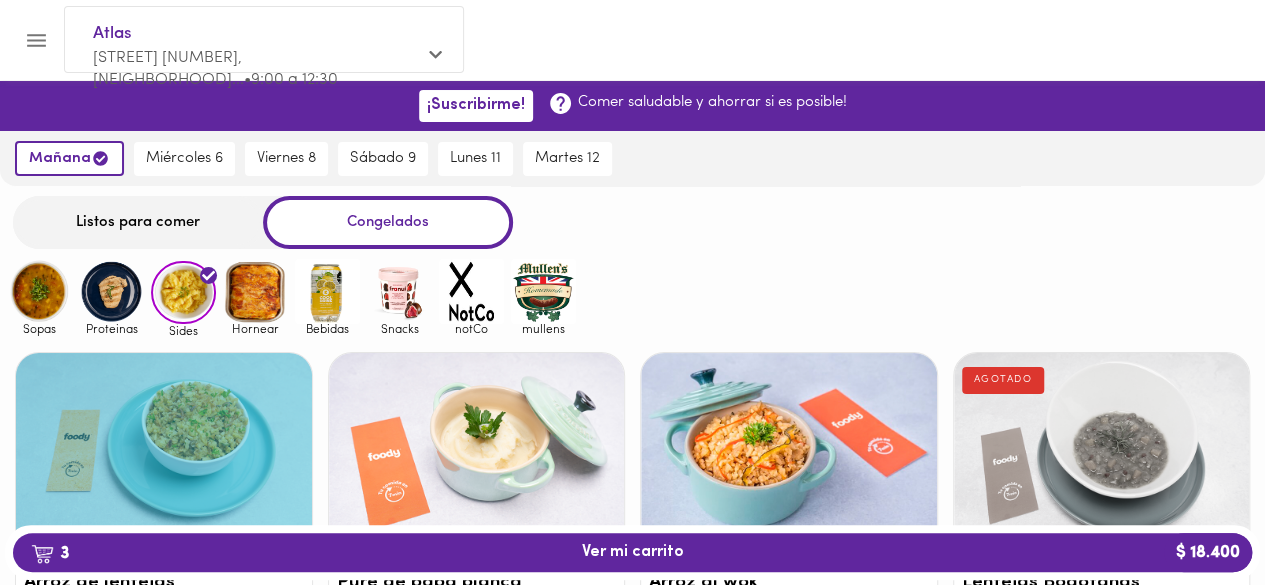 click at bounding box center (111, 291) 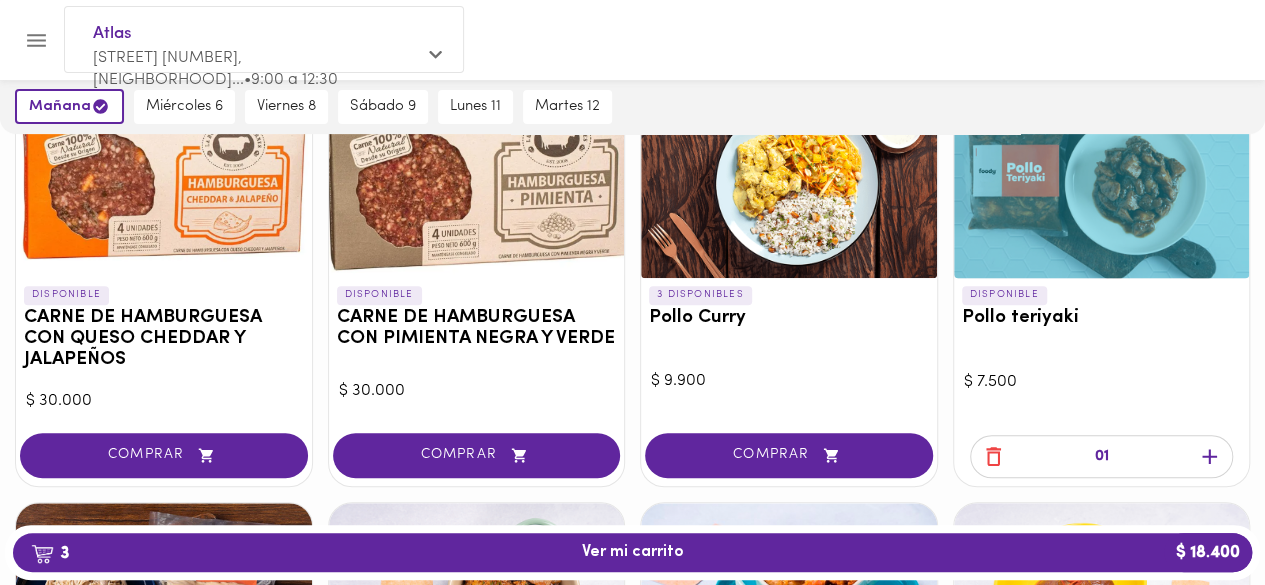 scroll, scrollTop: 0, scrollLeft: 0, axis: both 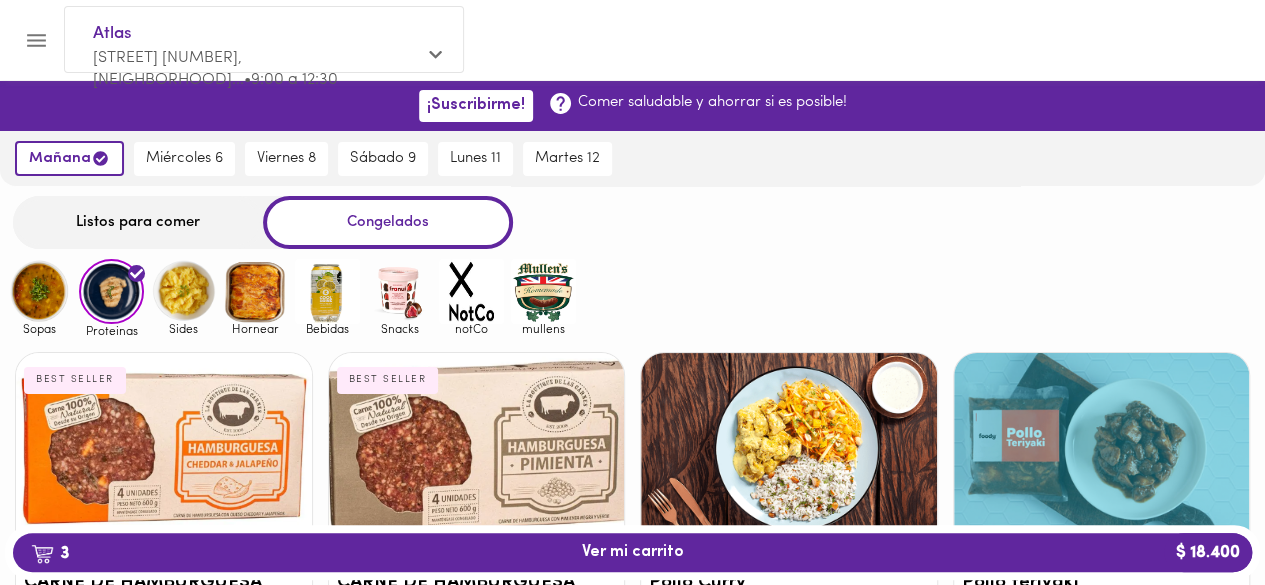 click at bounding box center (399, 291) 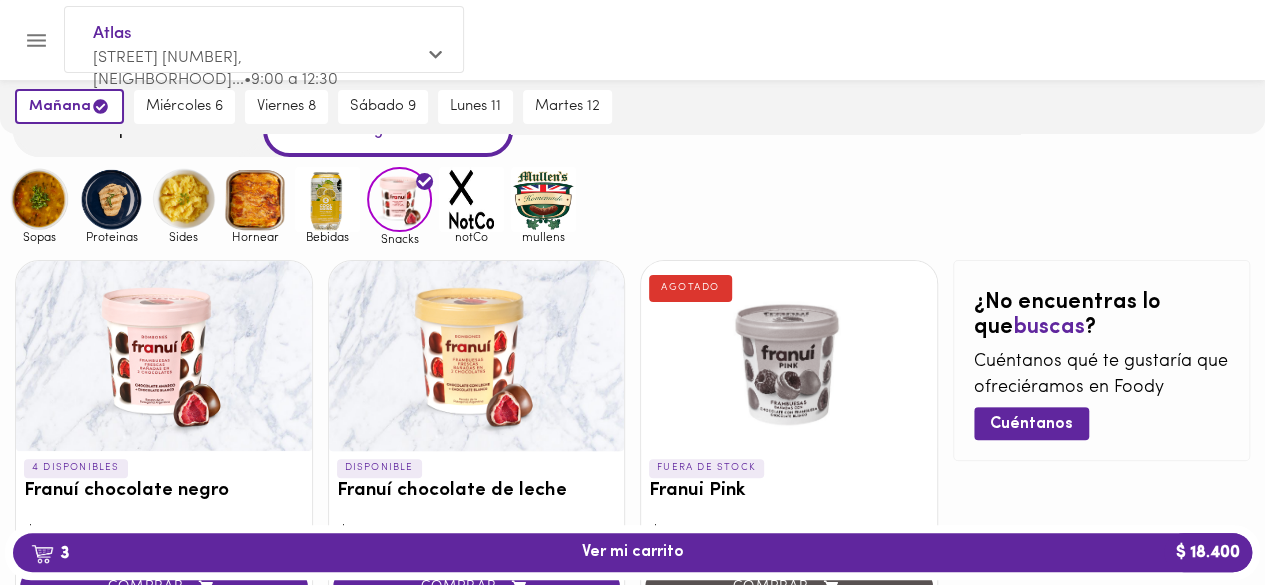 scroll, scrollTop: 91, scrollLeft: 0, axis: vertical 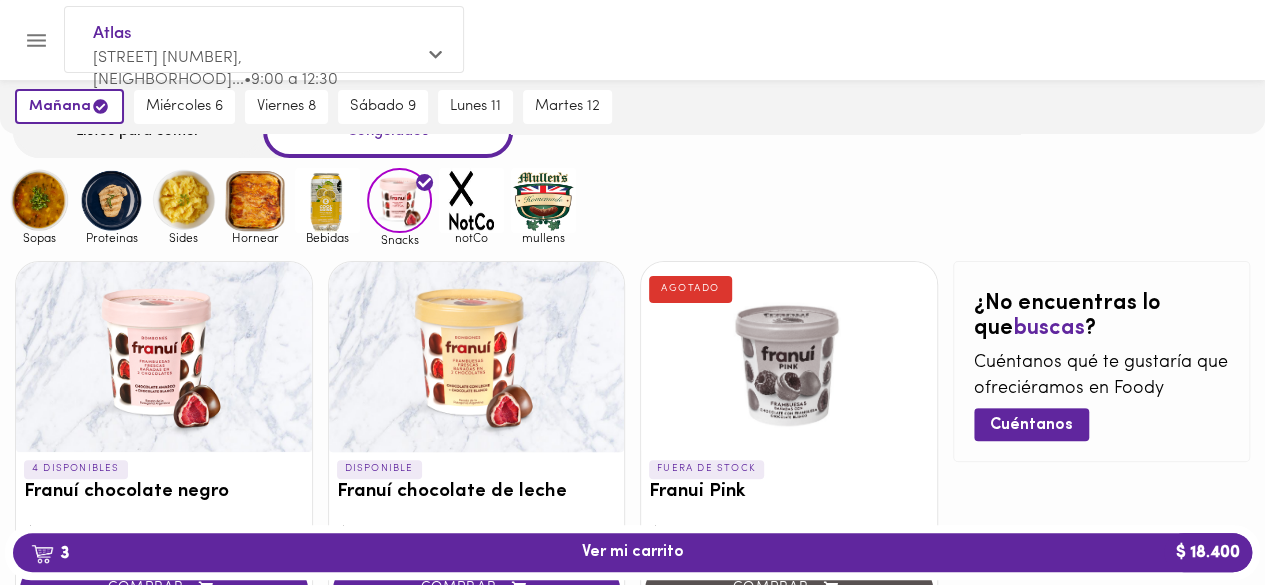 click at bounding box center (471, 200) 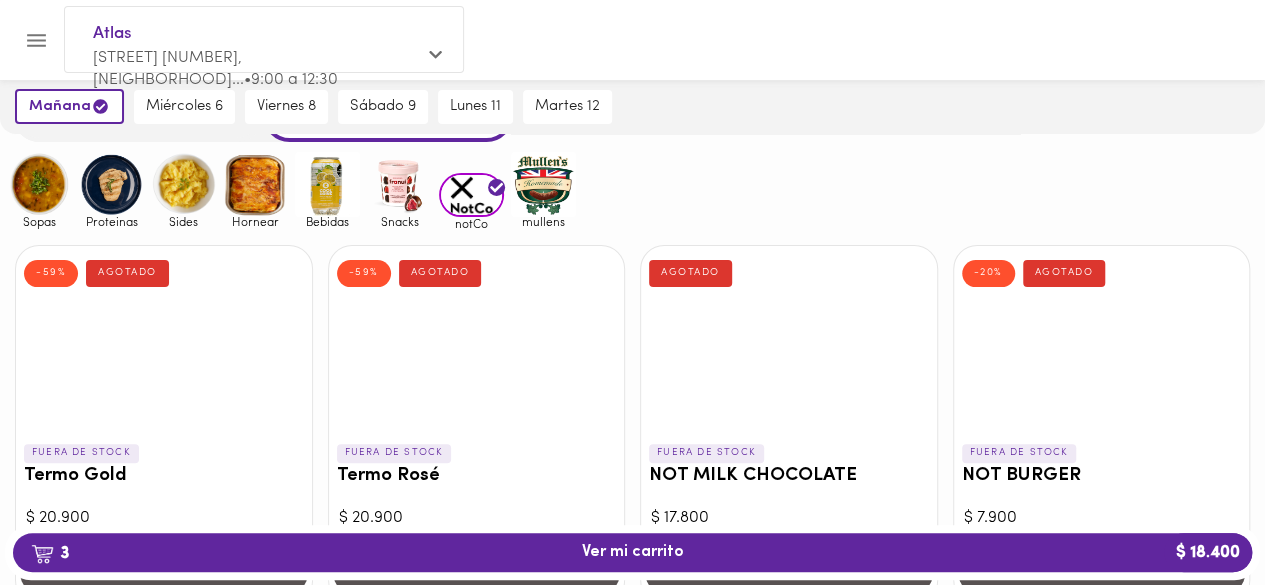scroll, scrollTop: 154, scrollLeft: 0, axis: vertical 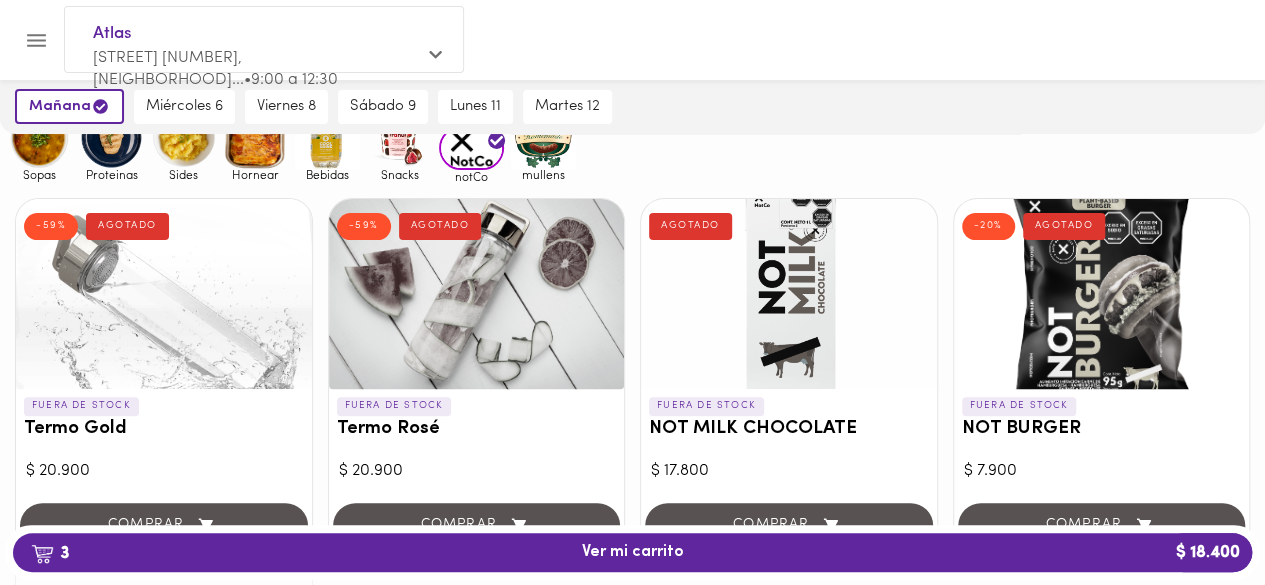 click at bounding box center [543, 137] 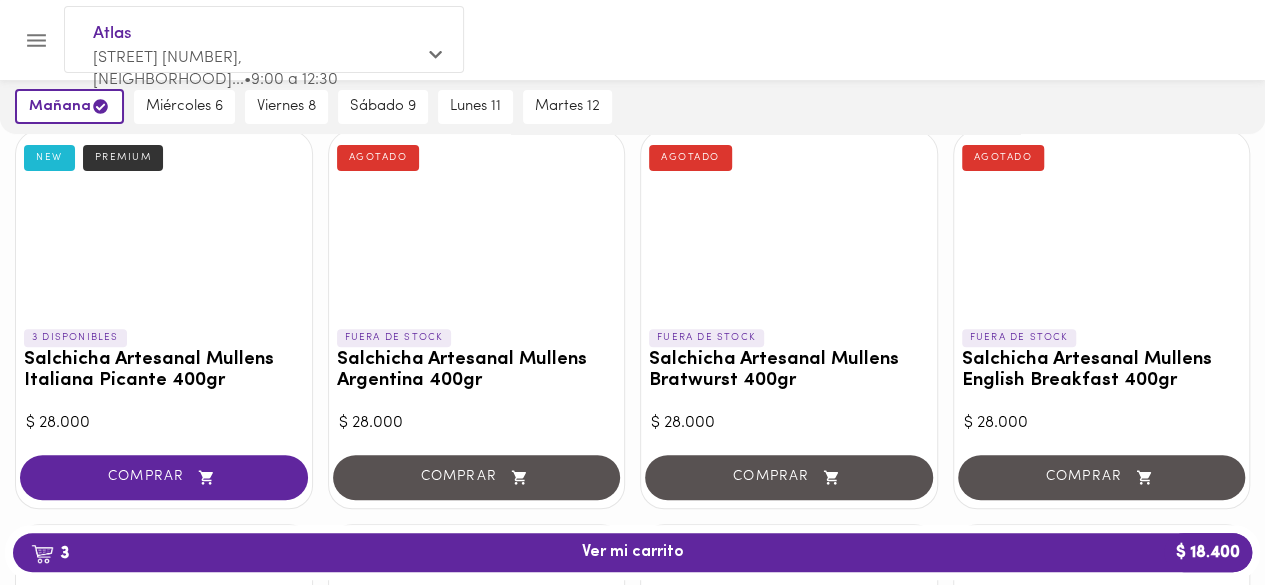 scroll, scrollTop: 0, scrollLeft: 0, axis: both 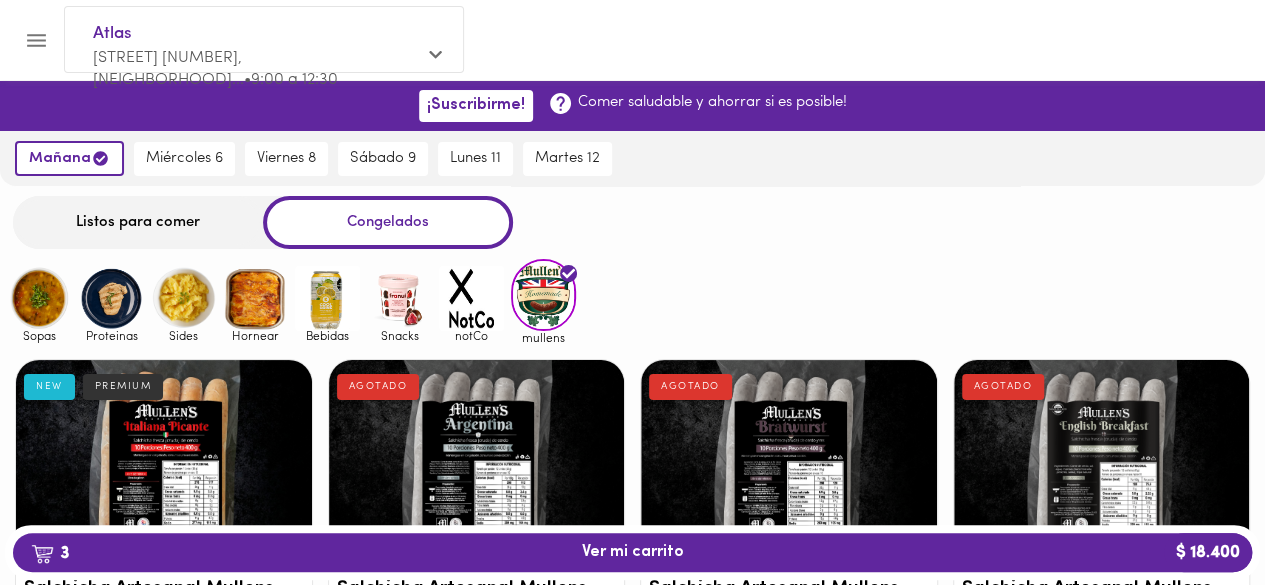 click at bounding box center (255, 298) 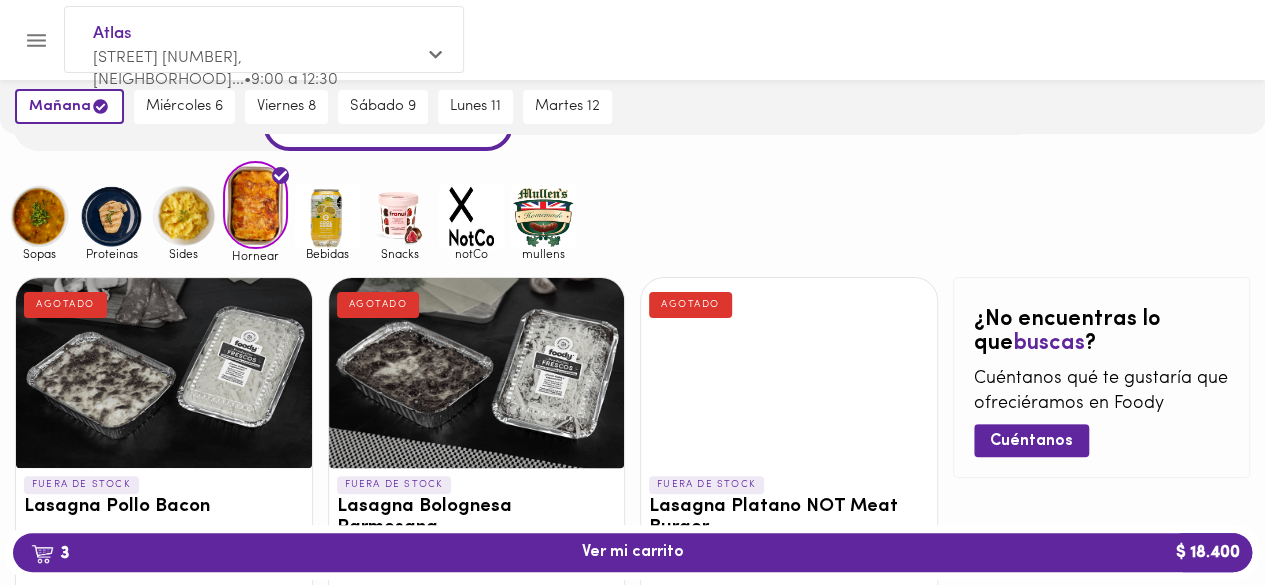 scroll, scrollTop: 84, scrollLeft: 0, axis: vertical 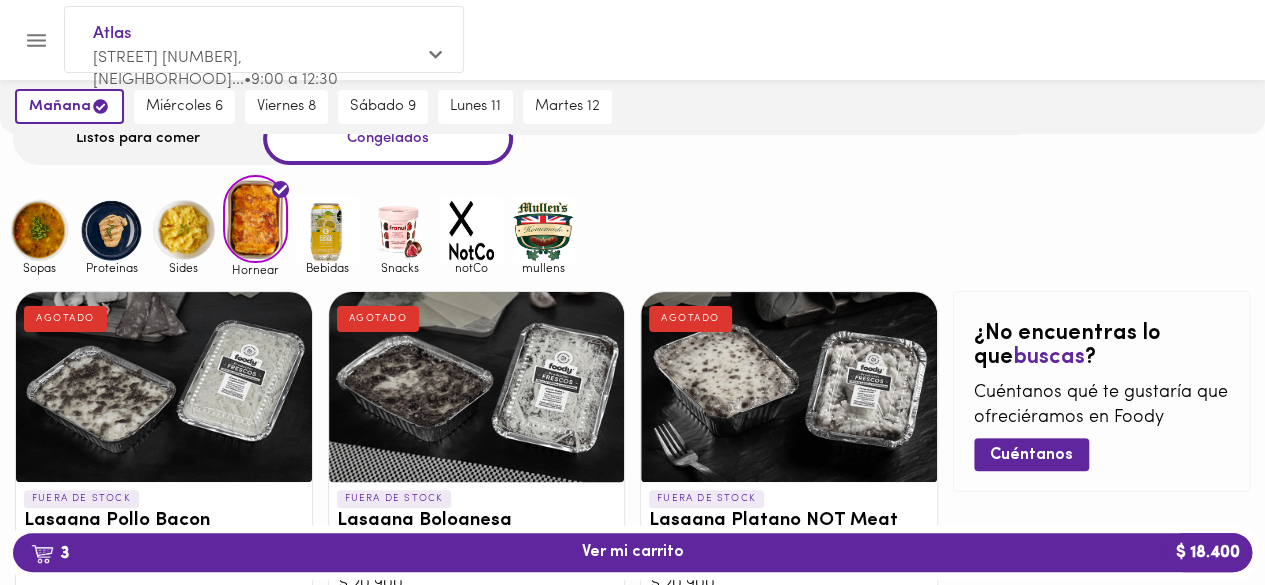 click at bounding box center (183, 230) 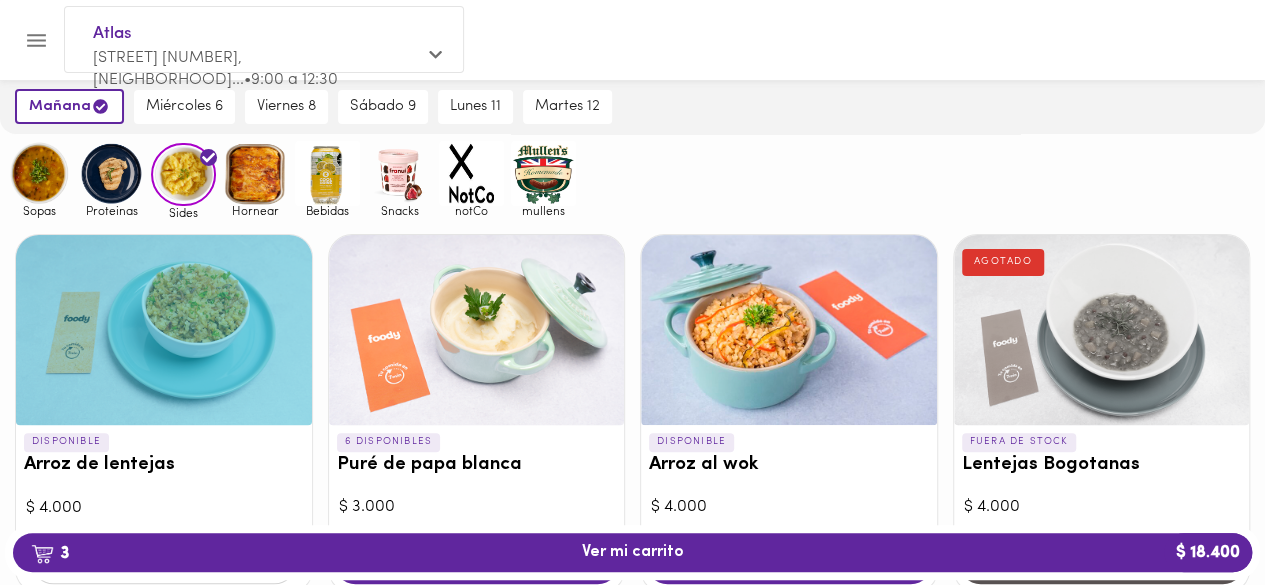 scroll, scrollTop: 120, scrollLeft: 0, axis: vertical 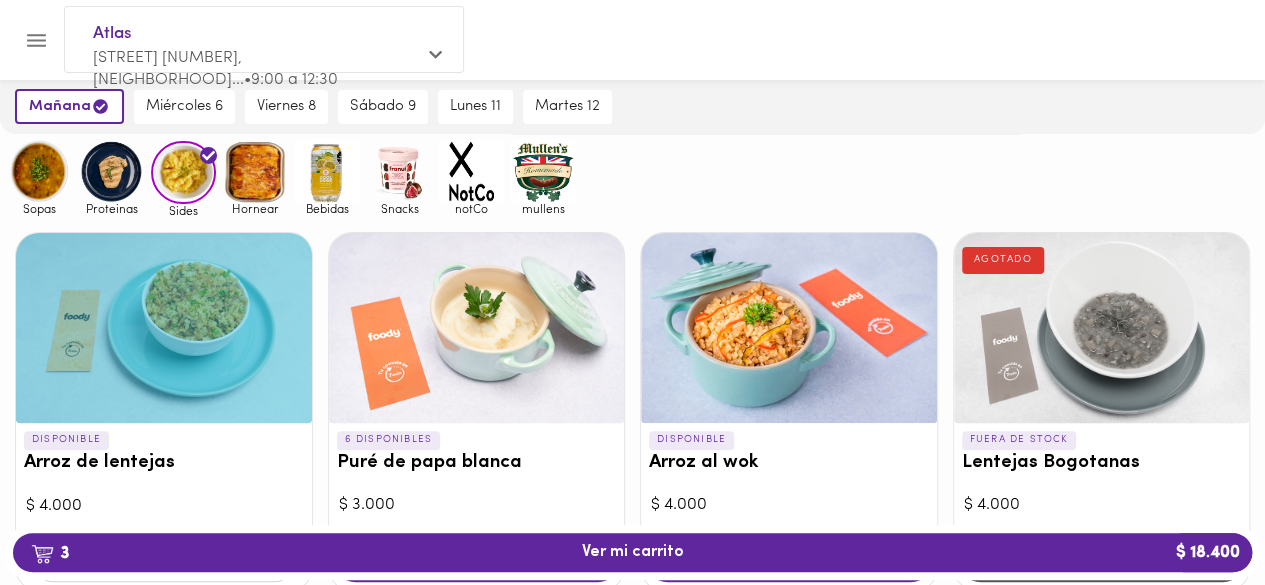 click at bounding box center [111, 171] 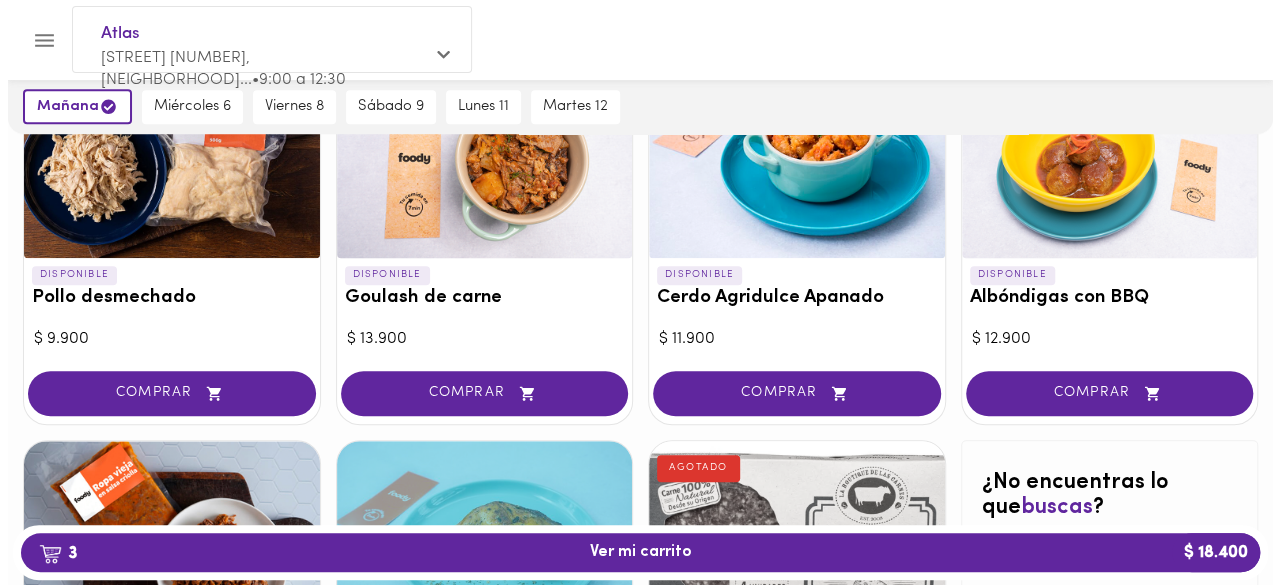 scroll, scrollTop: 701, scrollLeft: 0, axis: vertical 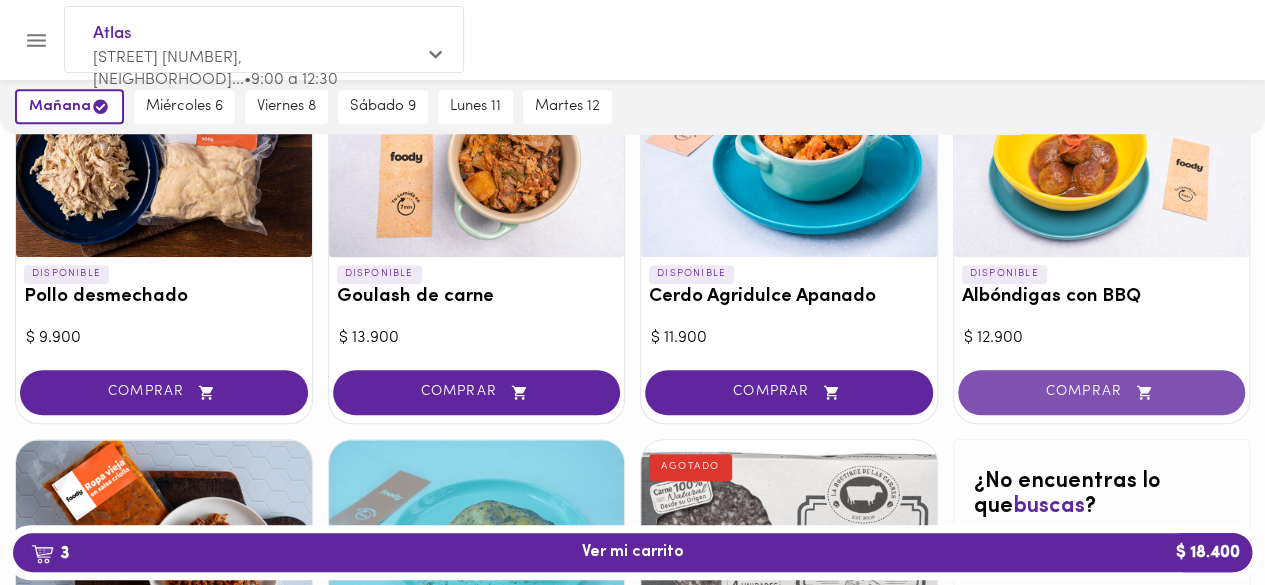 click on "COMPRAR" at bounding box center (1102, 392) 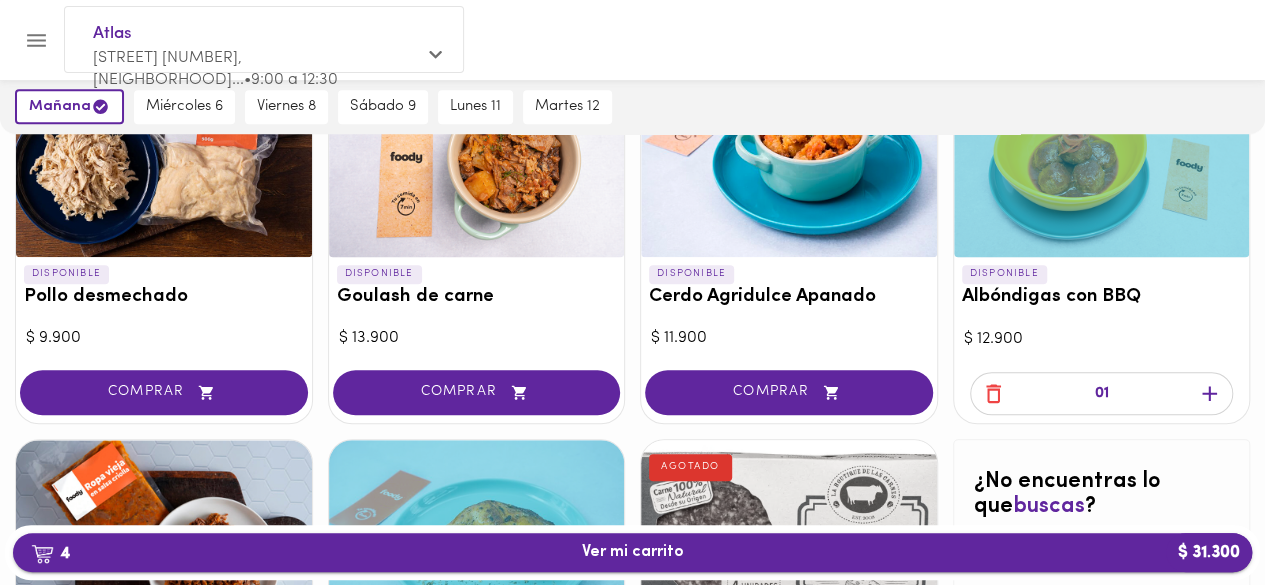 click on "4 Ver mi carrito $ 31.300" at bounding box center [632, 552] 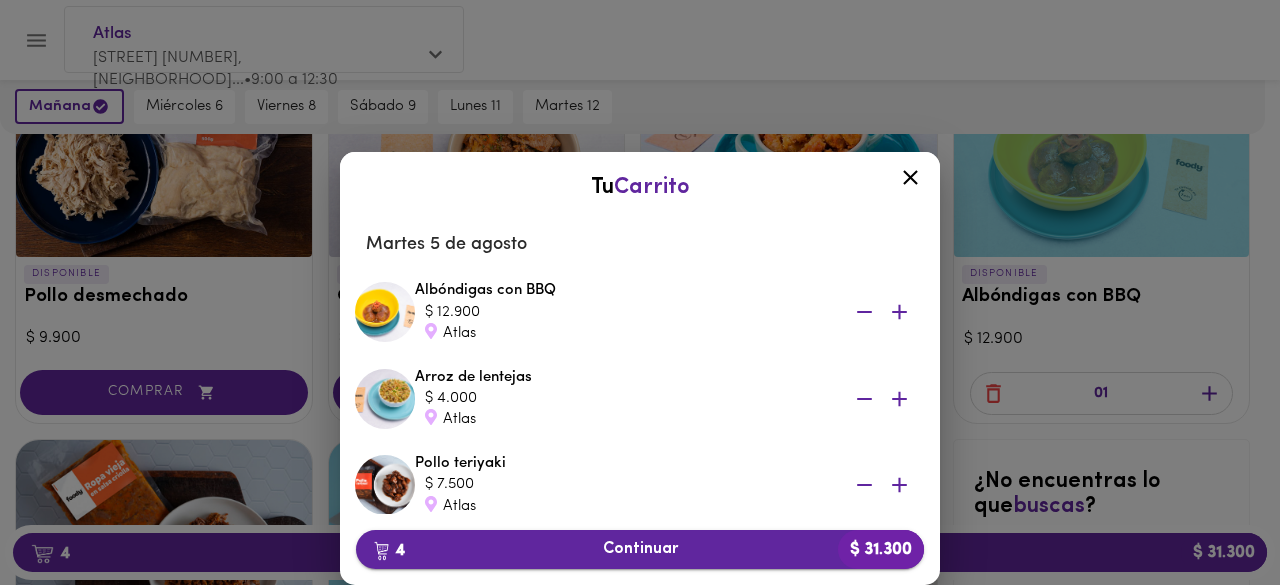 click on "4 Continuar $ 31.300" at bounding box center [640, 549] 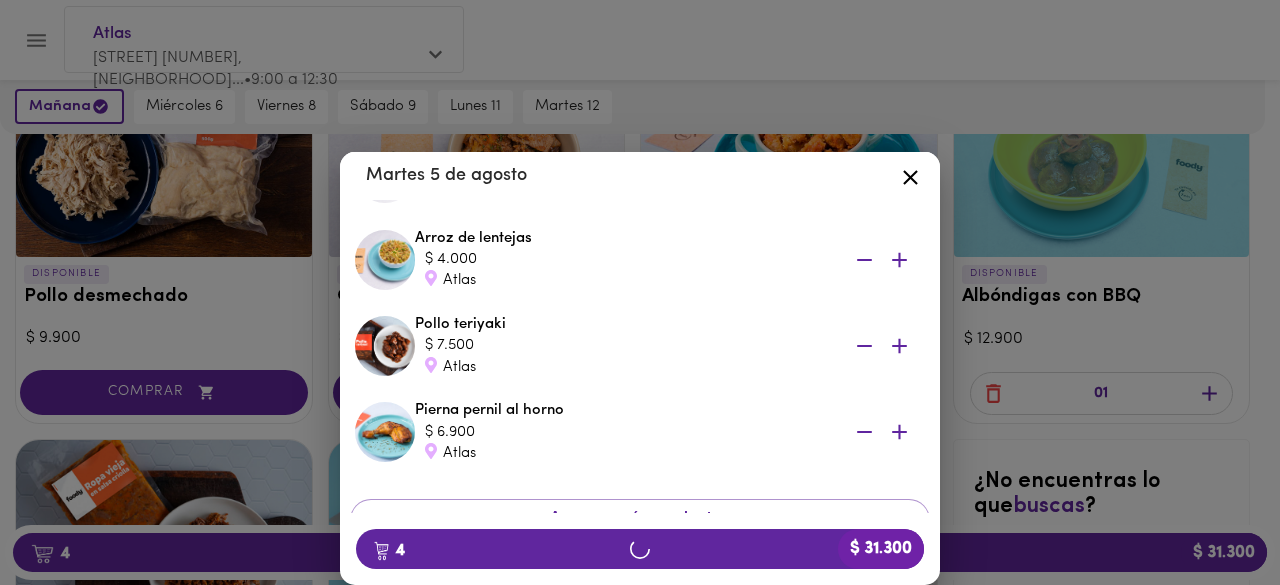 scroll, scrollTop: 140, scrollLeft: 0, axis: vertical 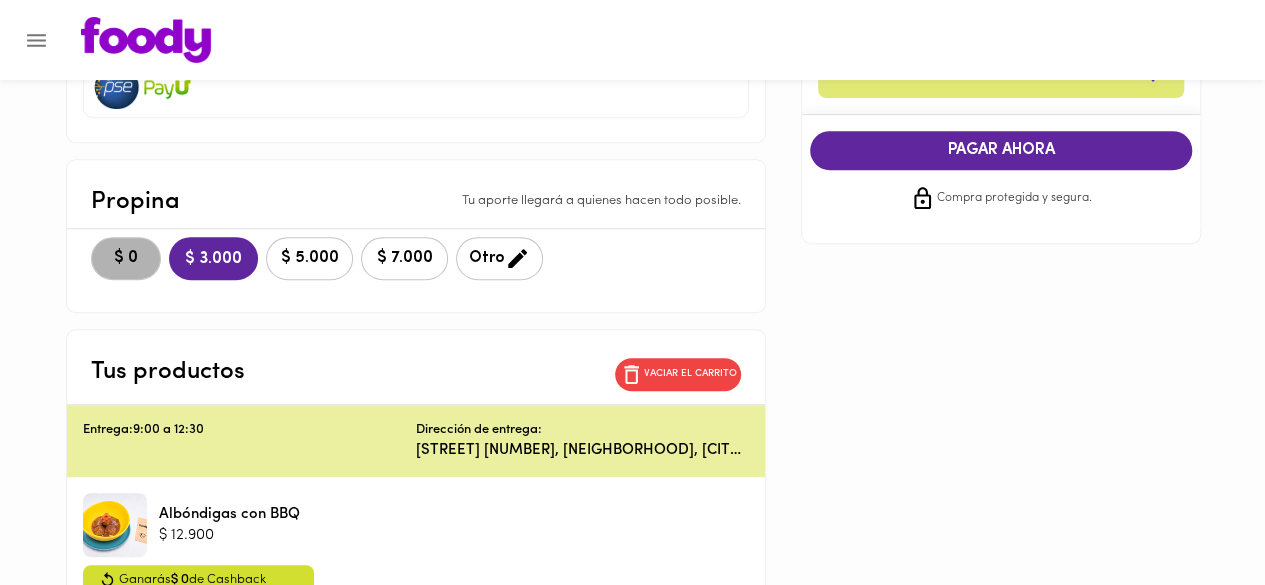 click on "$ 0" at bounding box center [126, 258] 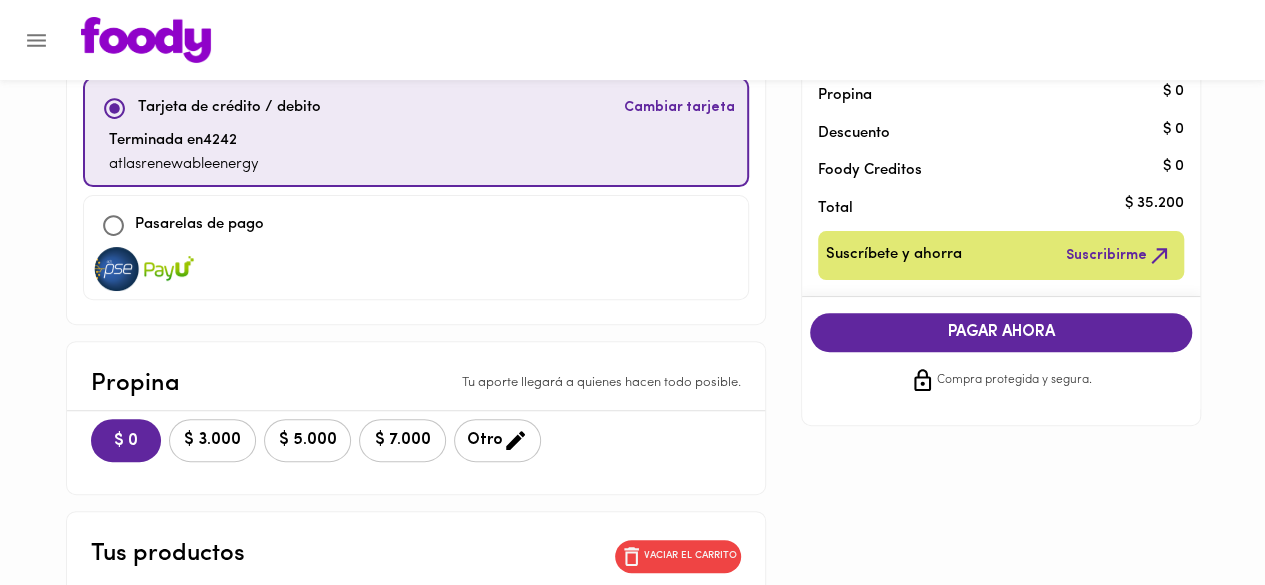 scroll, scrollTop: 102, scrollLeft: 0, axis: vertical 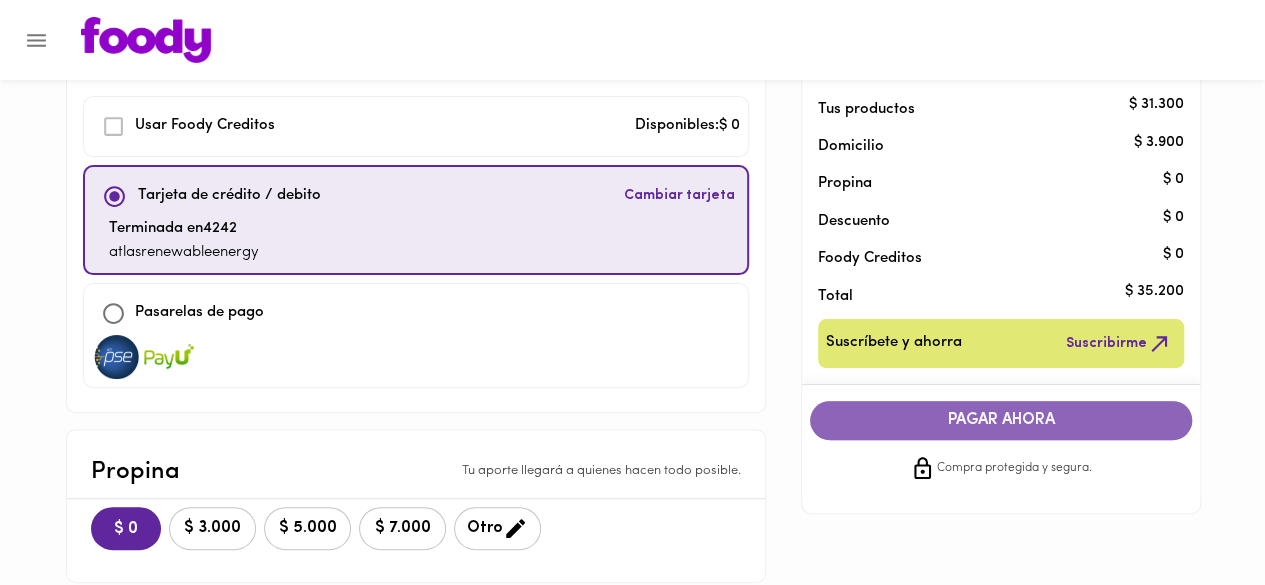 click on "PAGAR AHORA" at bounding box center (1001, 420) 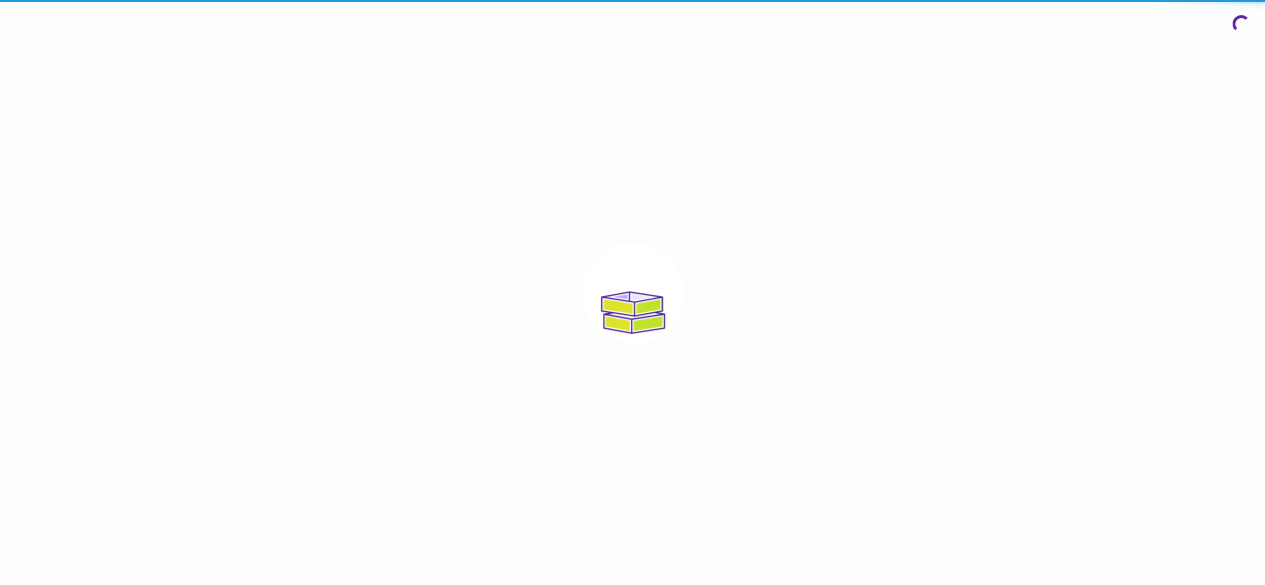 scroll, scrollTop: 0, scrollLeft: 0, axis: both 